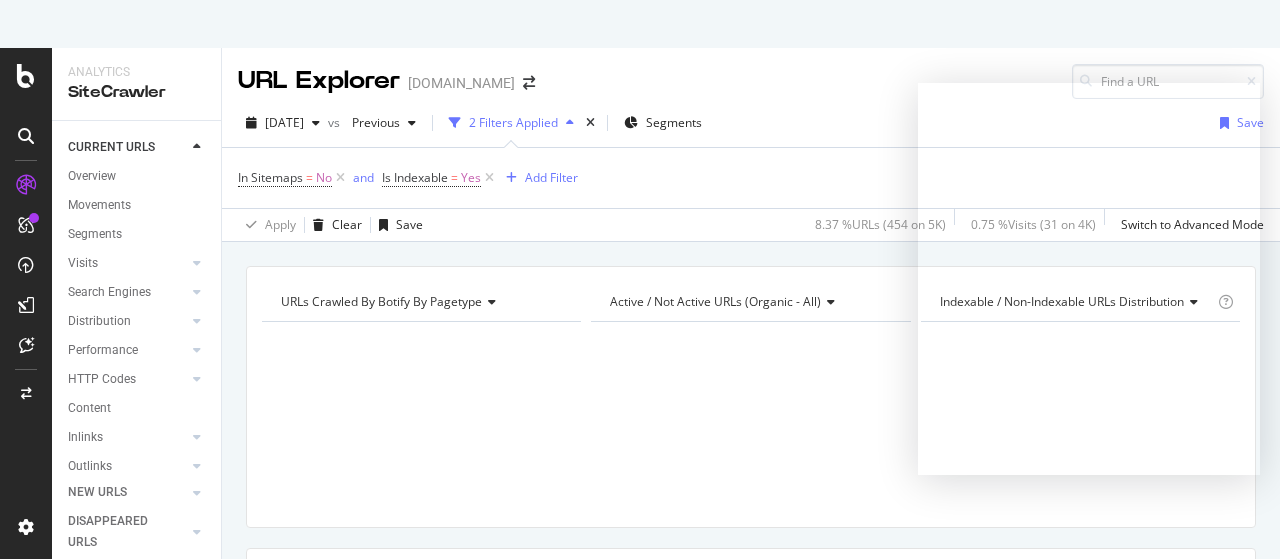 scroll, scrollTop: 0, scrollLeft: 0, axis: both 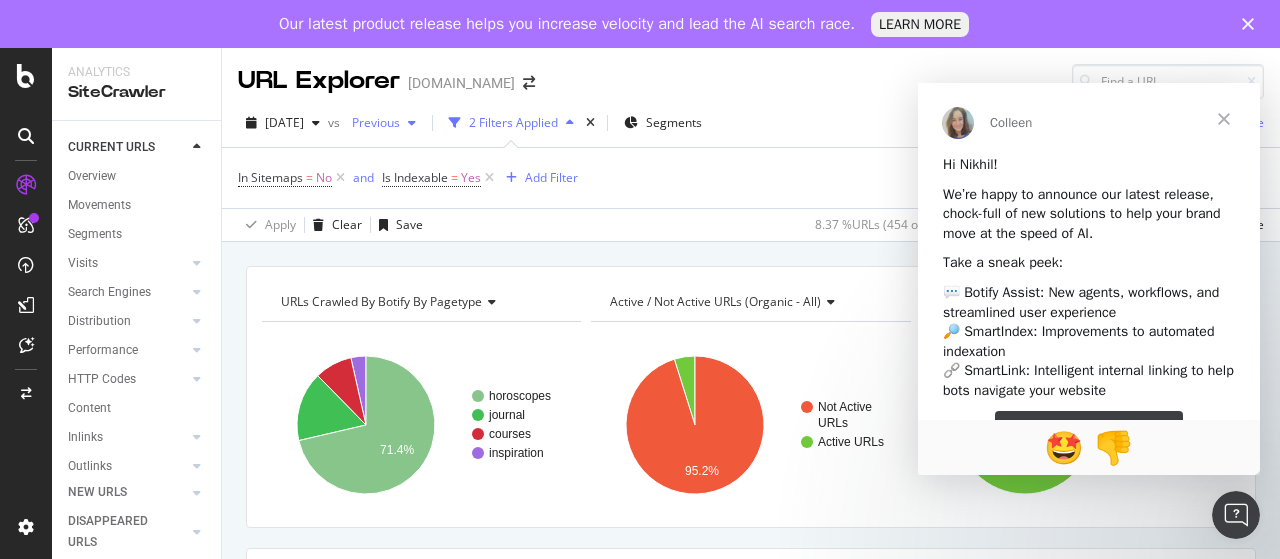 click on "Previous" at bounding box center (384, 123) 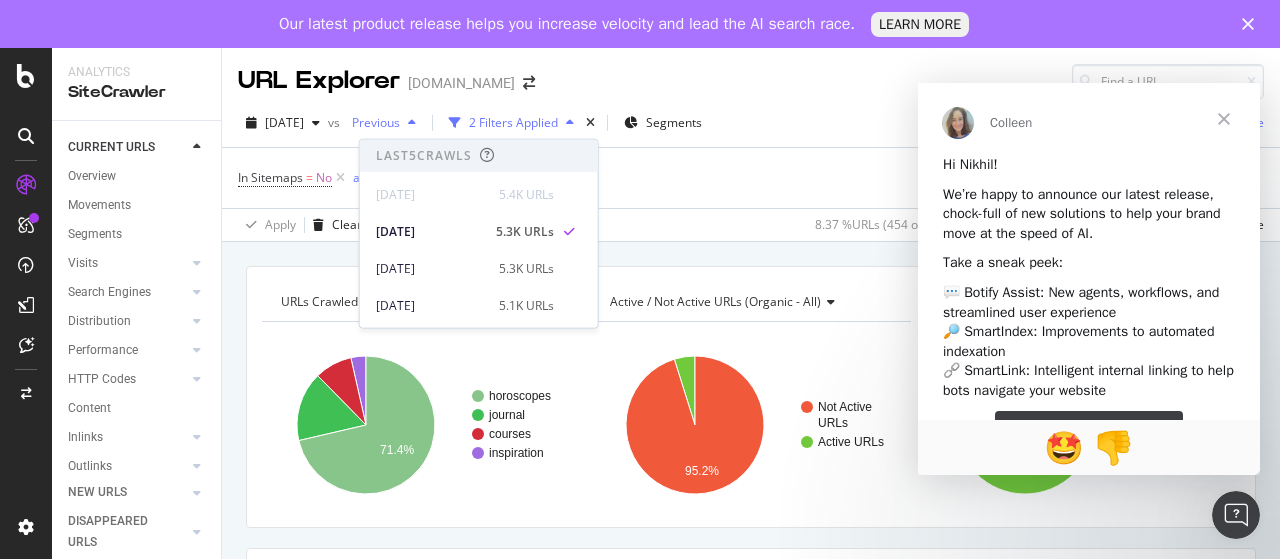 click on "Previous" at bounding box center [372, 122] 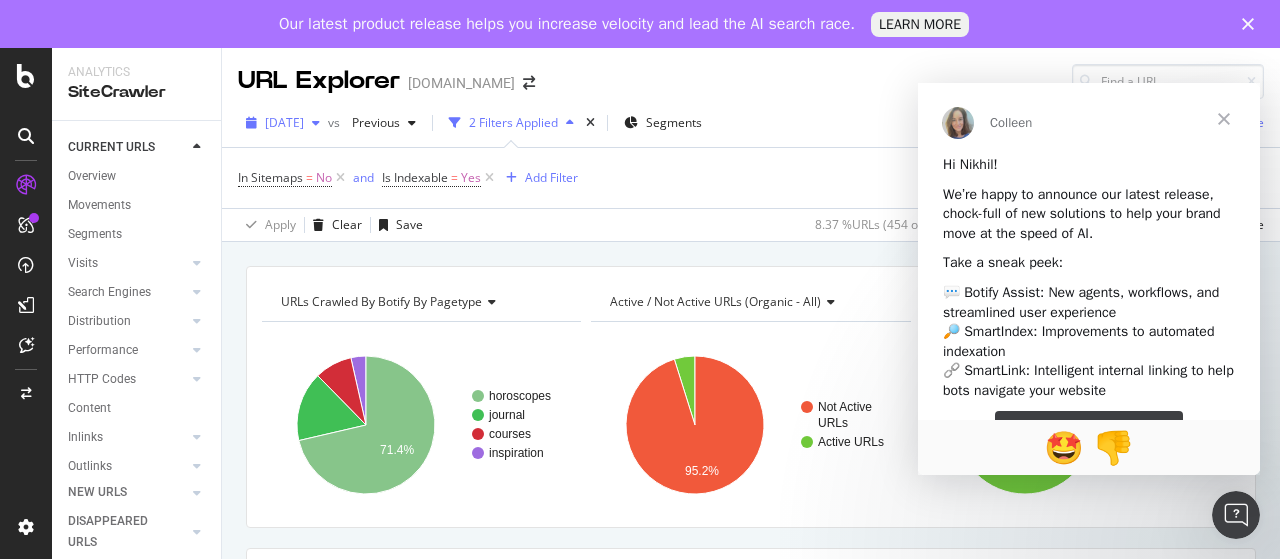 click on "[DATE]" at bounding box center [284, 122] 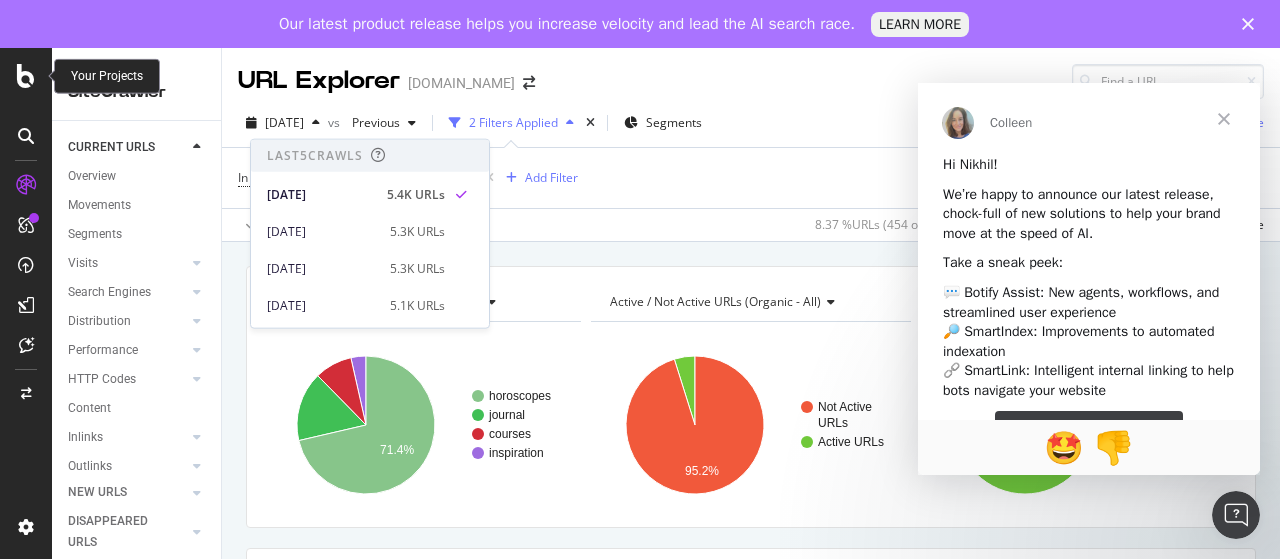 click at bounding box center (26, 76) 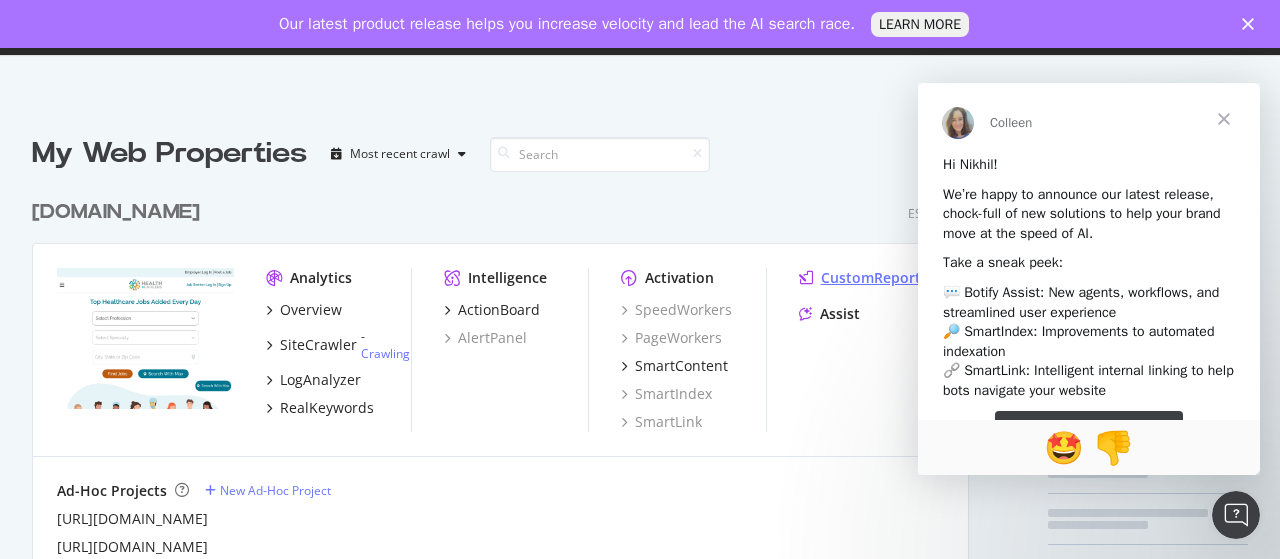 scroll, scrollTop: 16, scrollLeft: 16, axis: both 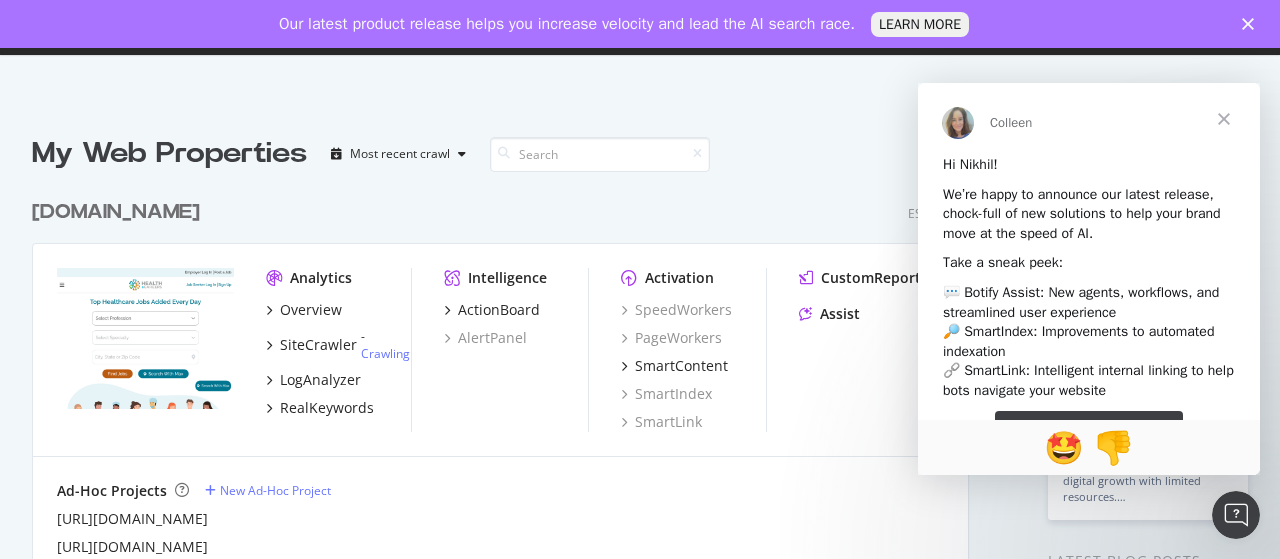 click at bounding box center [1224, 119] 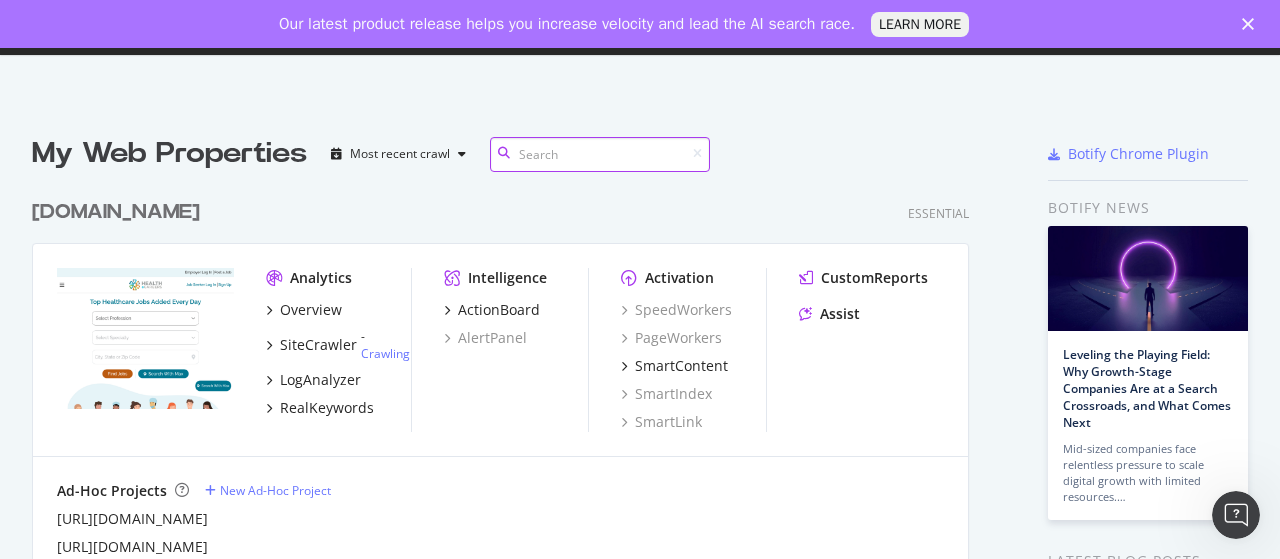 click at bounding box center [600, 154] 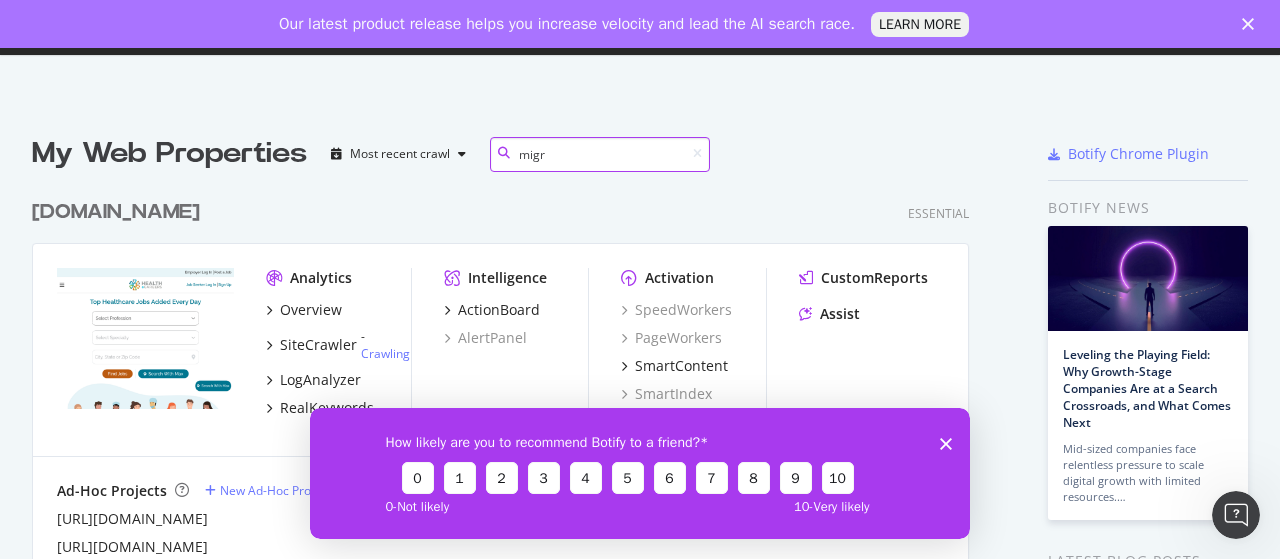scroll, scrollTop: 0, scrollLeft: 0, axis: both 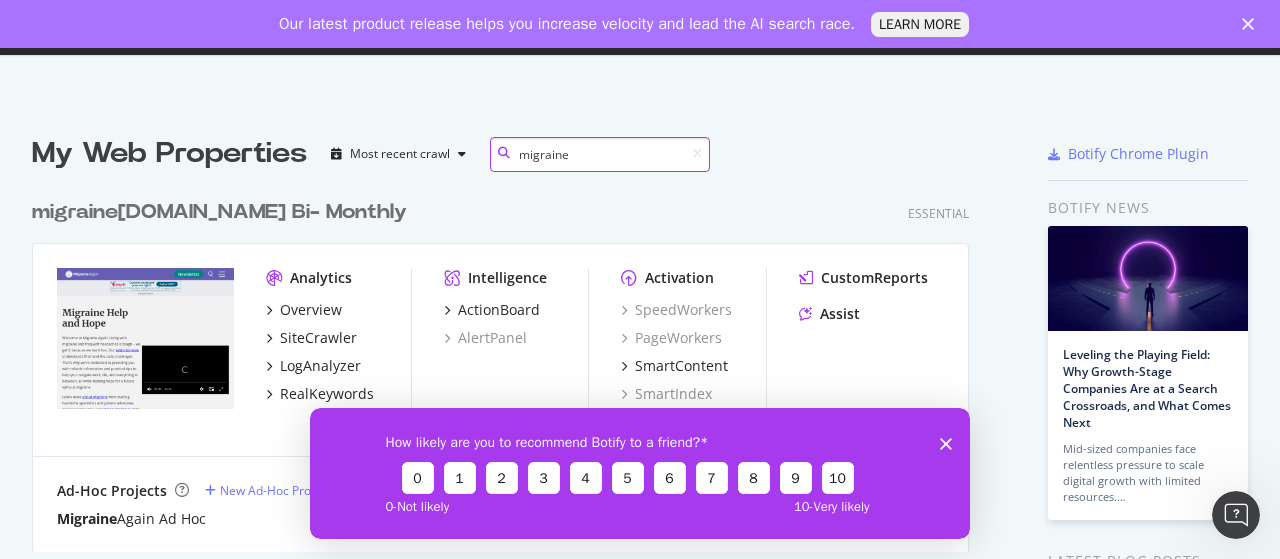 type on "migraine" 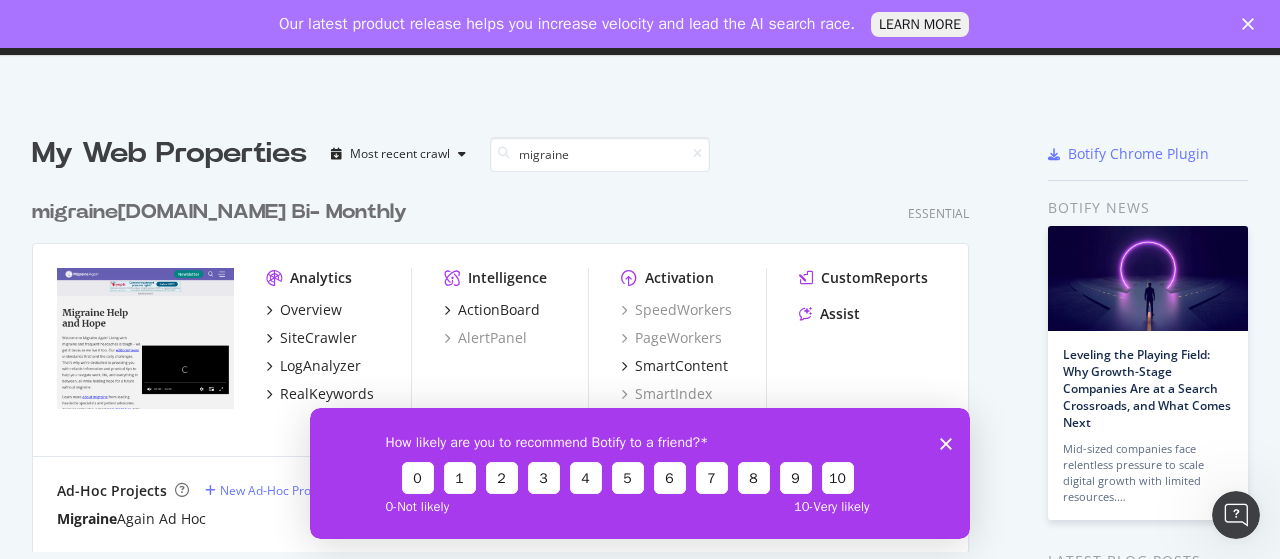 click 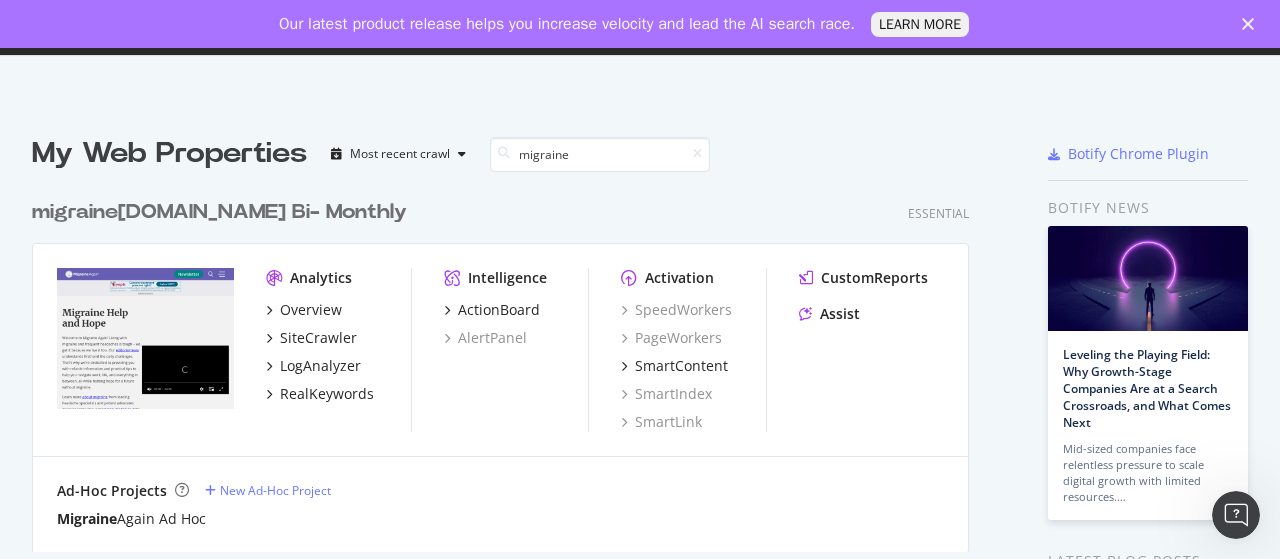 click on "migraine [DOMAIN_NAME] Bi- Monthly" at bounding box center [219, 212] 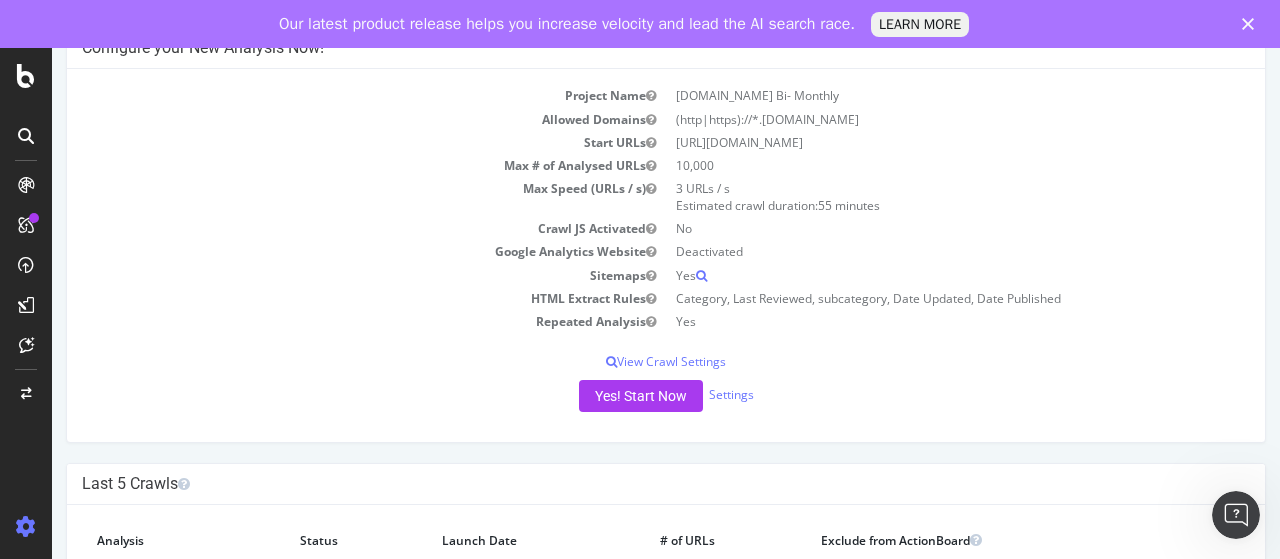 scroll, scrollTop: 200, scrollLeft: 0, axis: vertical 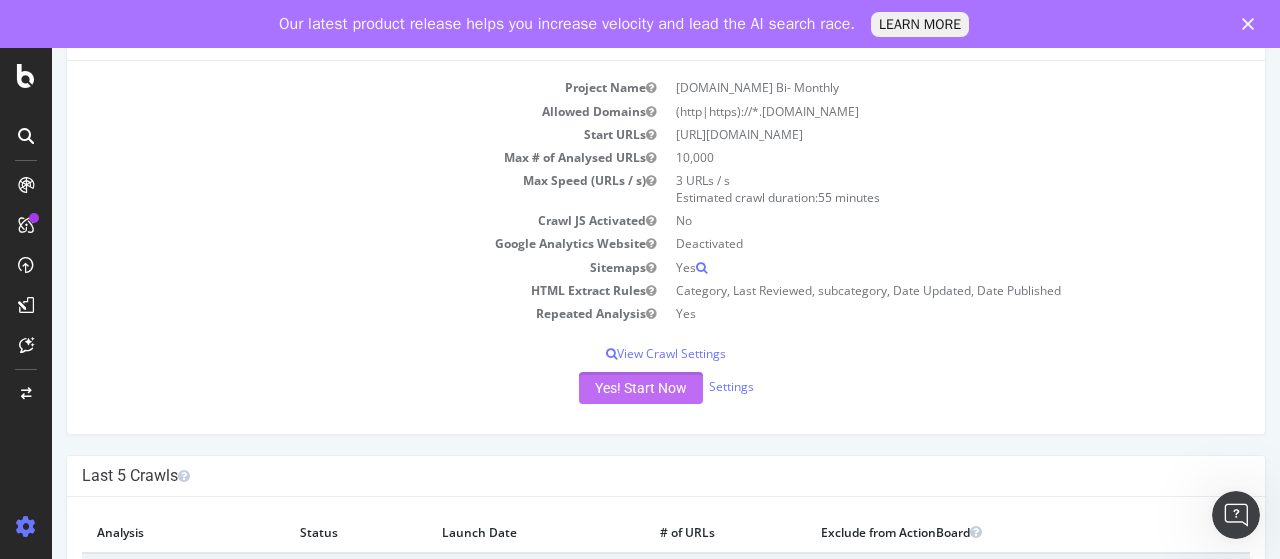 click on "Yes! Start Now" at bounding box center [641, 388] 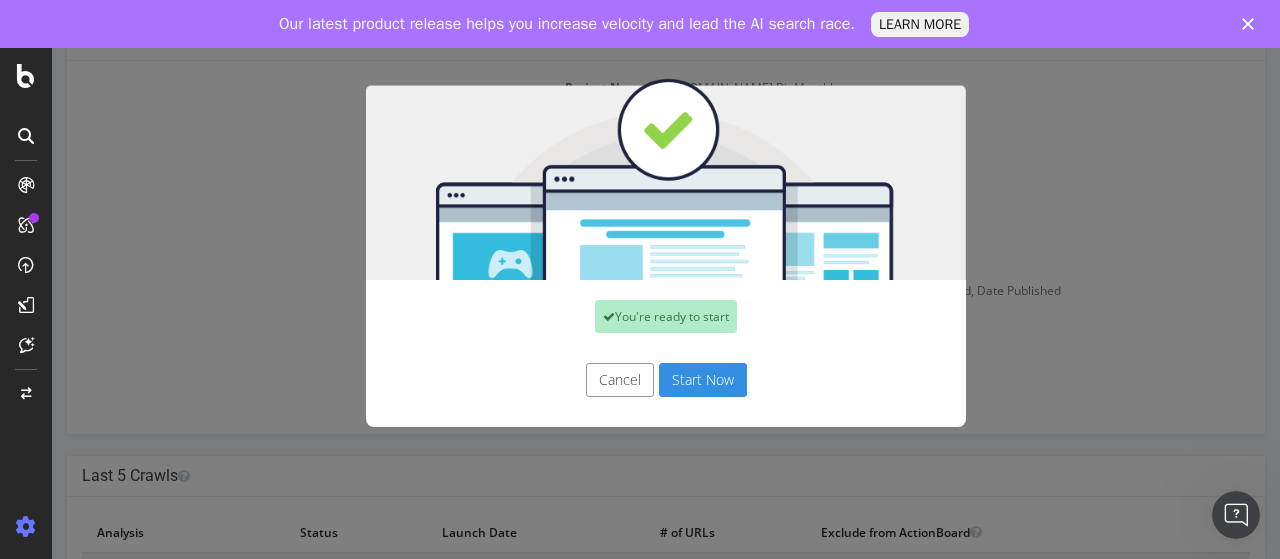 click on "Start Now" at bounding box center (703, 380) 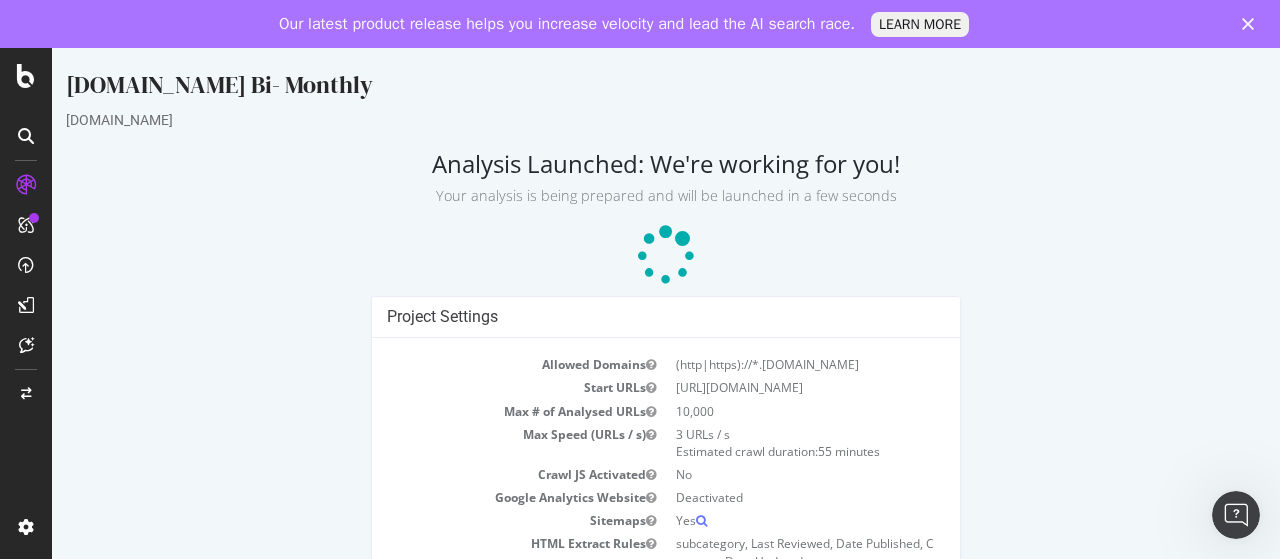 scroll, scrollTop: 0, scrollLeft: 0, axis: both 